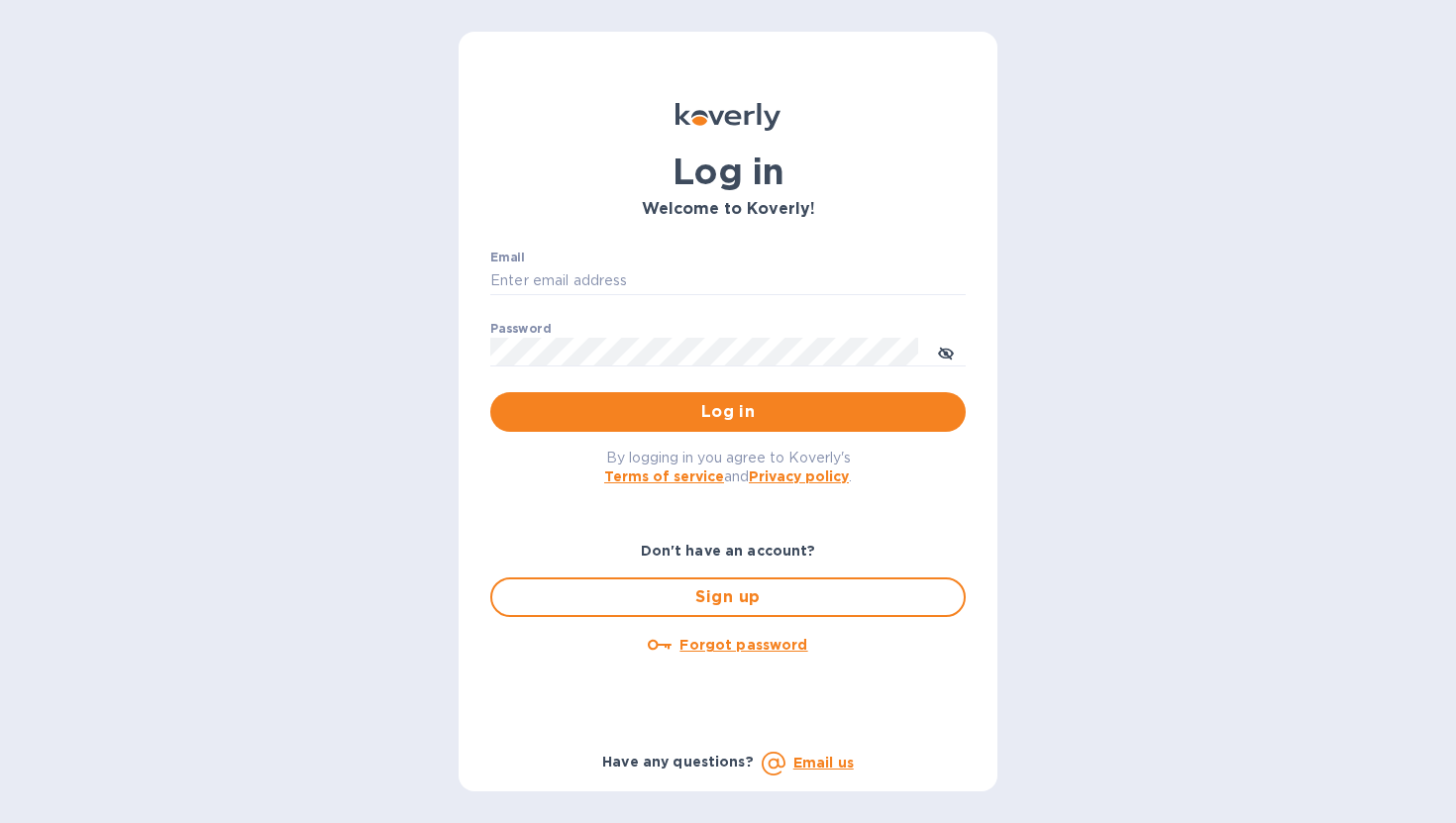 scroll, scrollTop: 0, scrollLeft: 0, axis: both 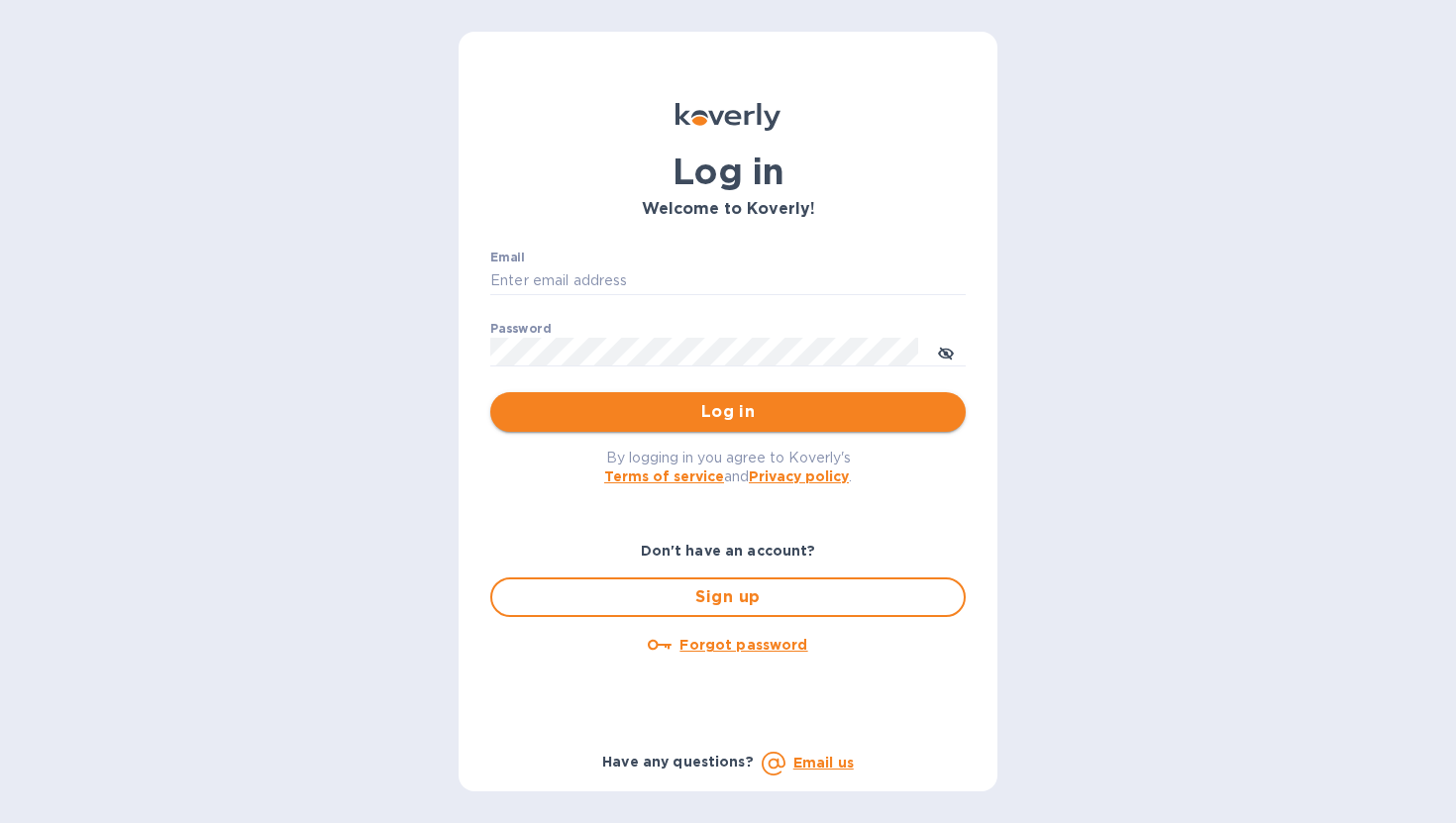 type on "cris@vvwineco.com" 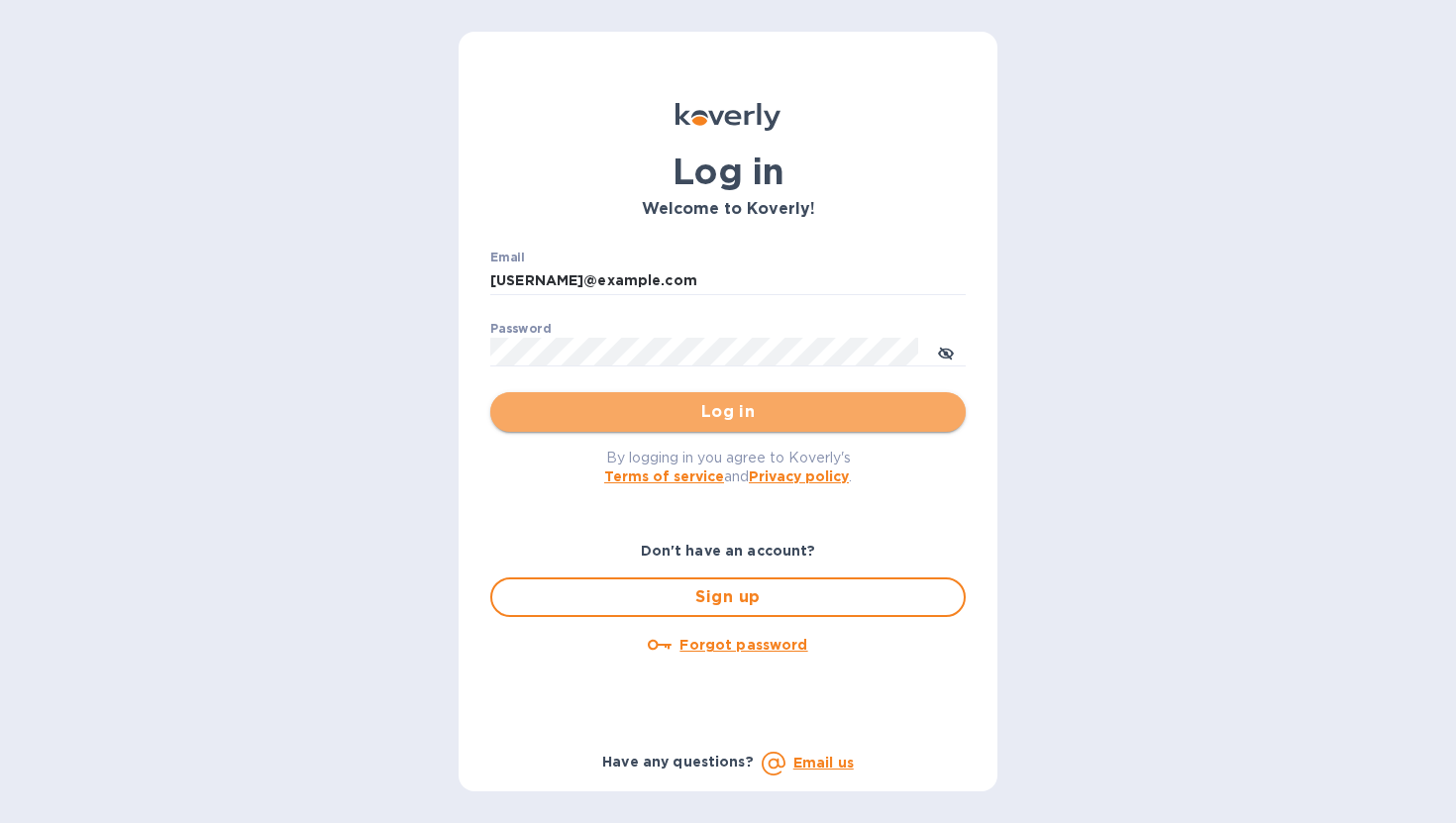 click on "Log in" at bounding box center [728, 412] 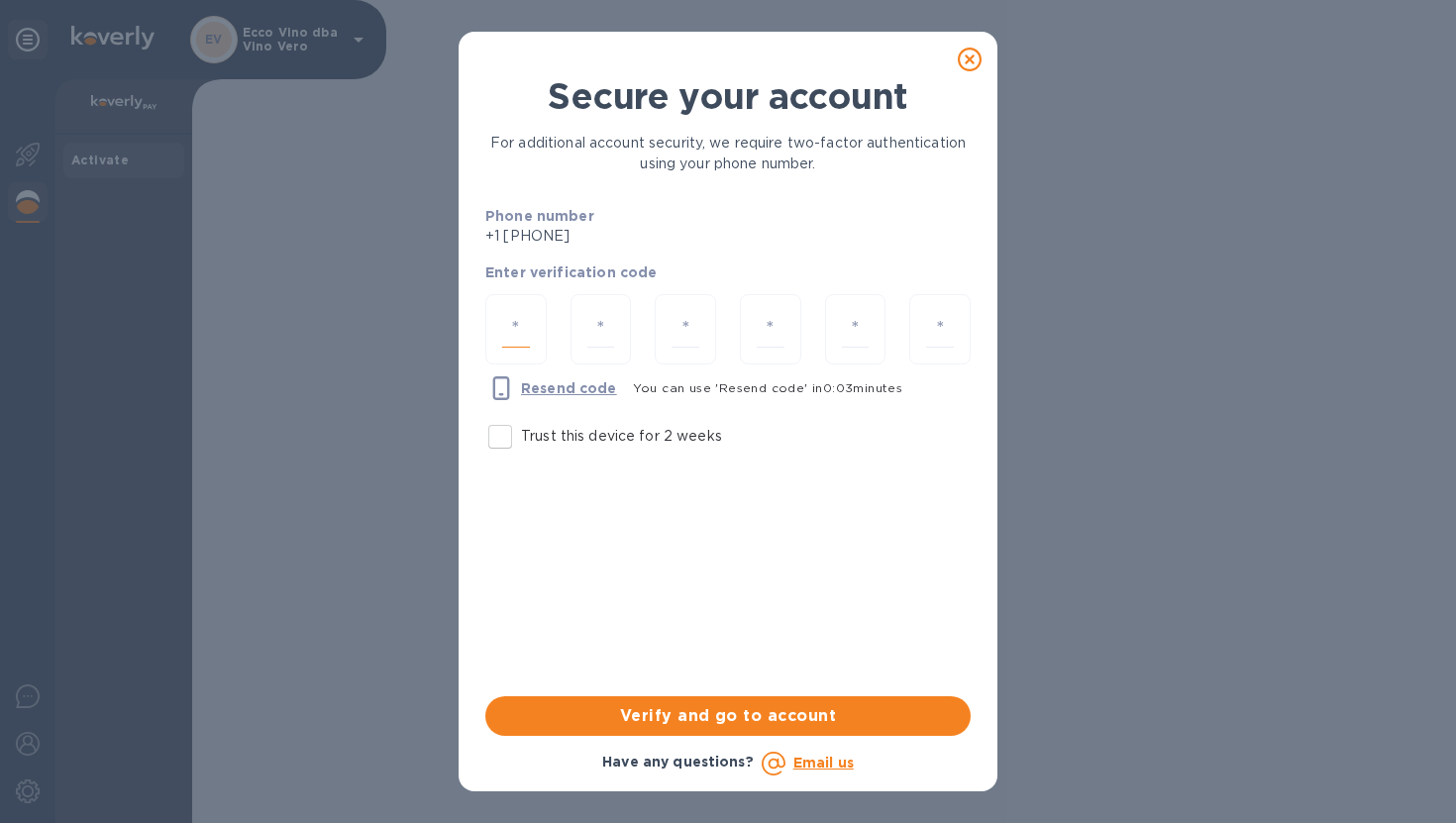 click at bounding box center (516, 329) 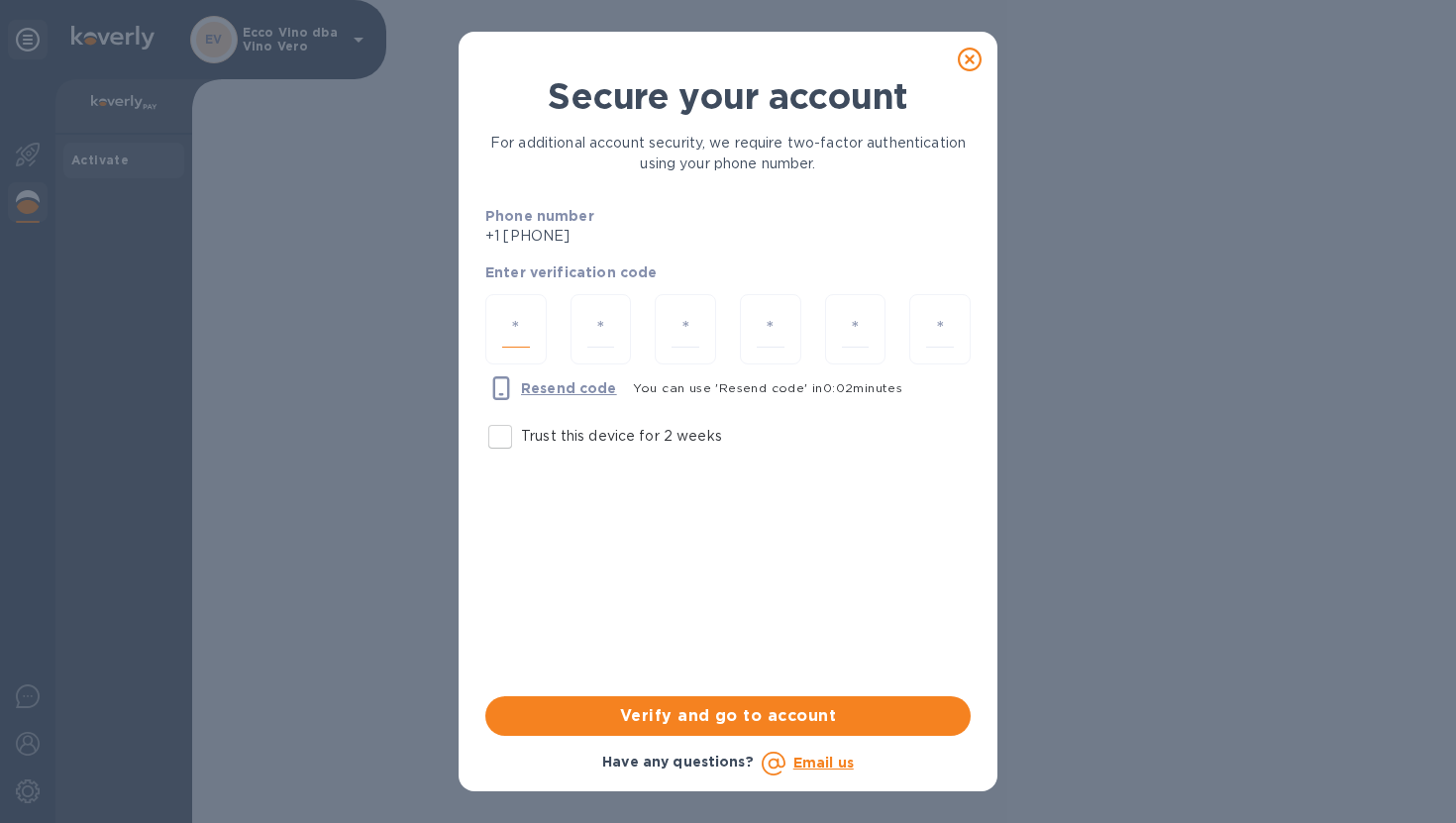 type on "4" 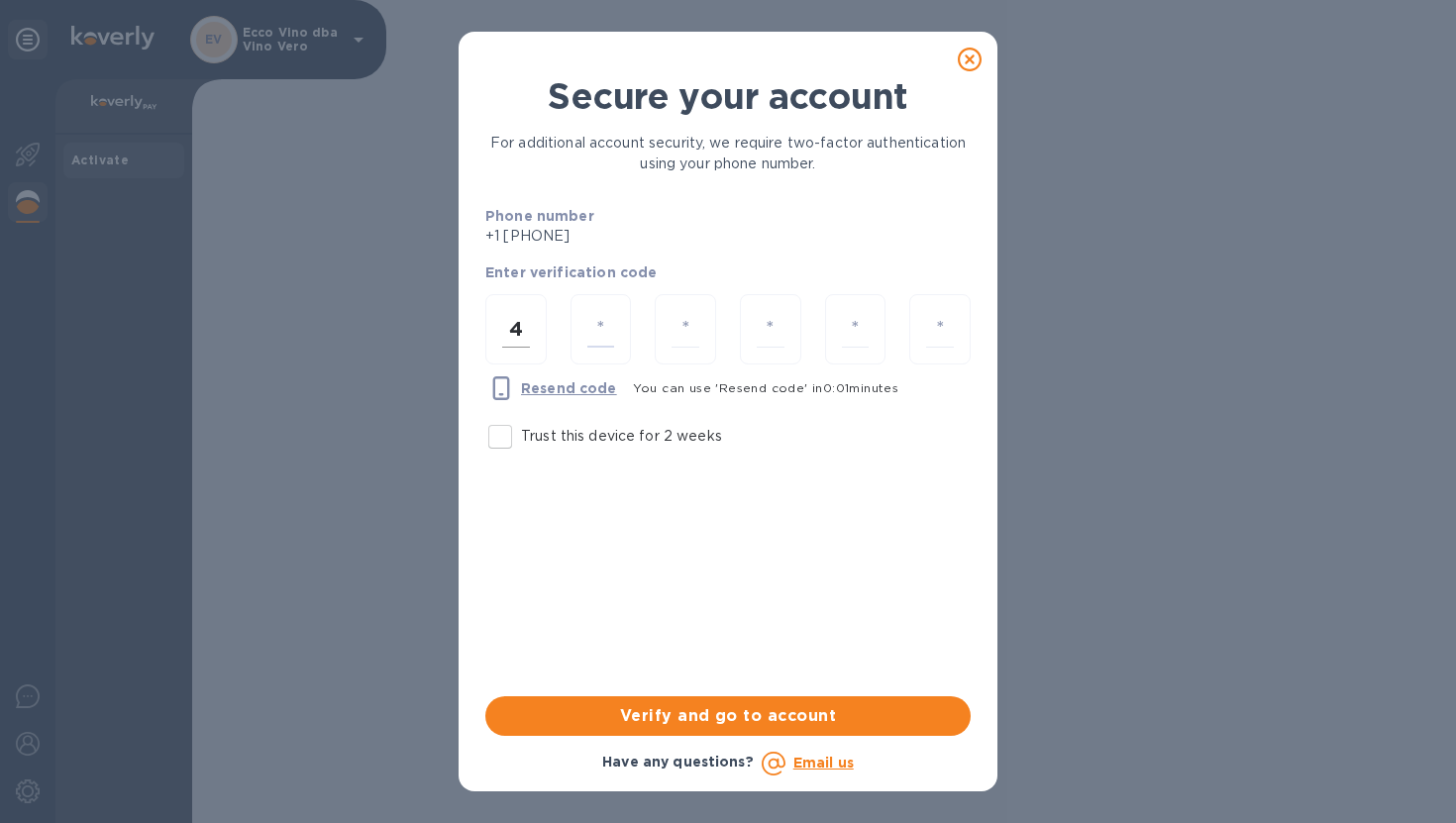 type on "8" 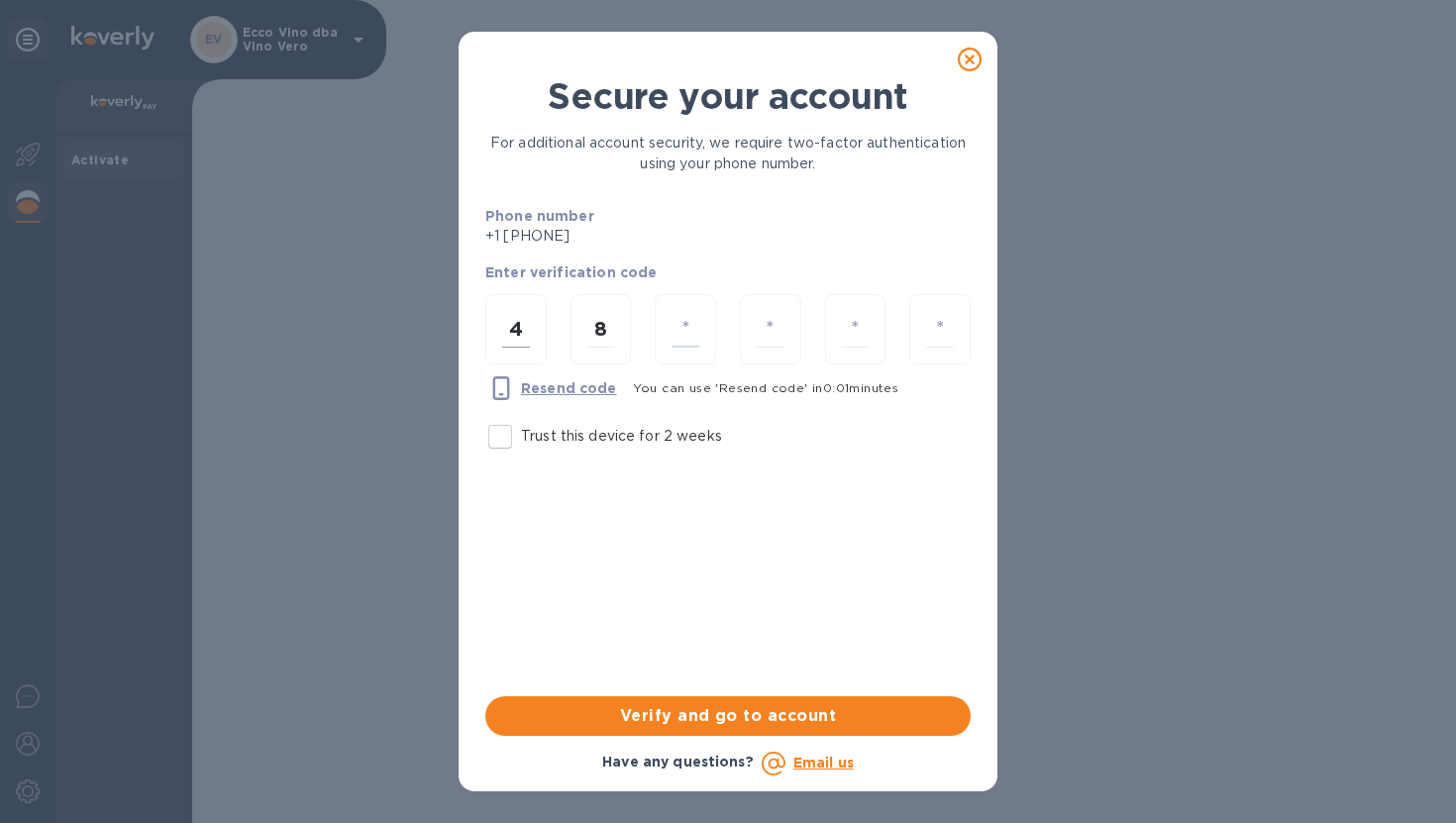 type on "8" 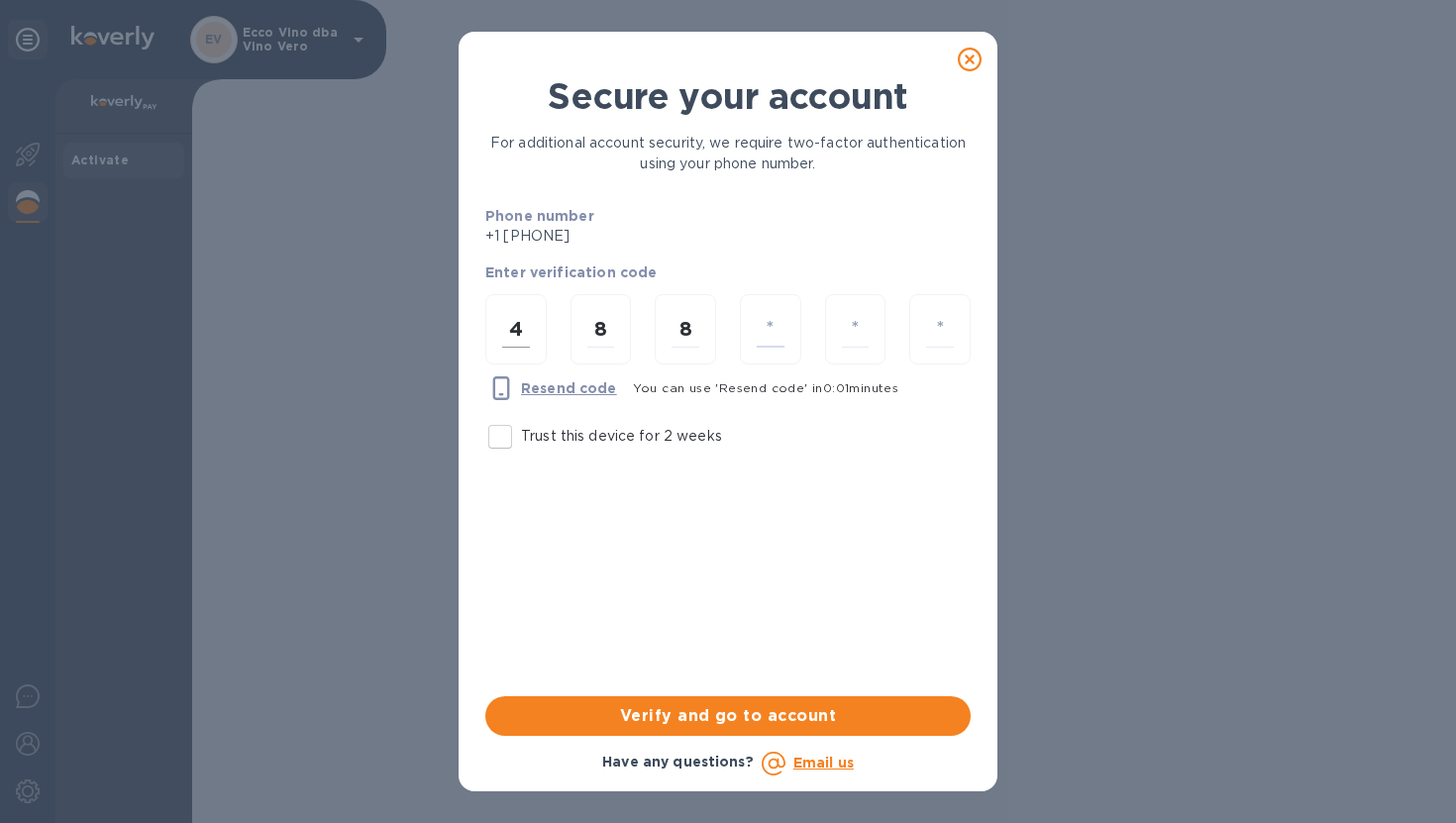 type on "9" 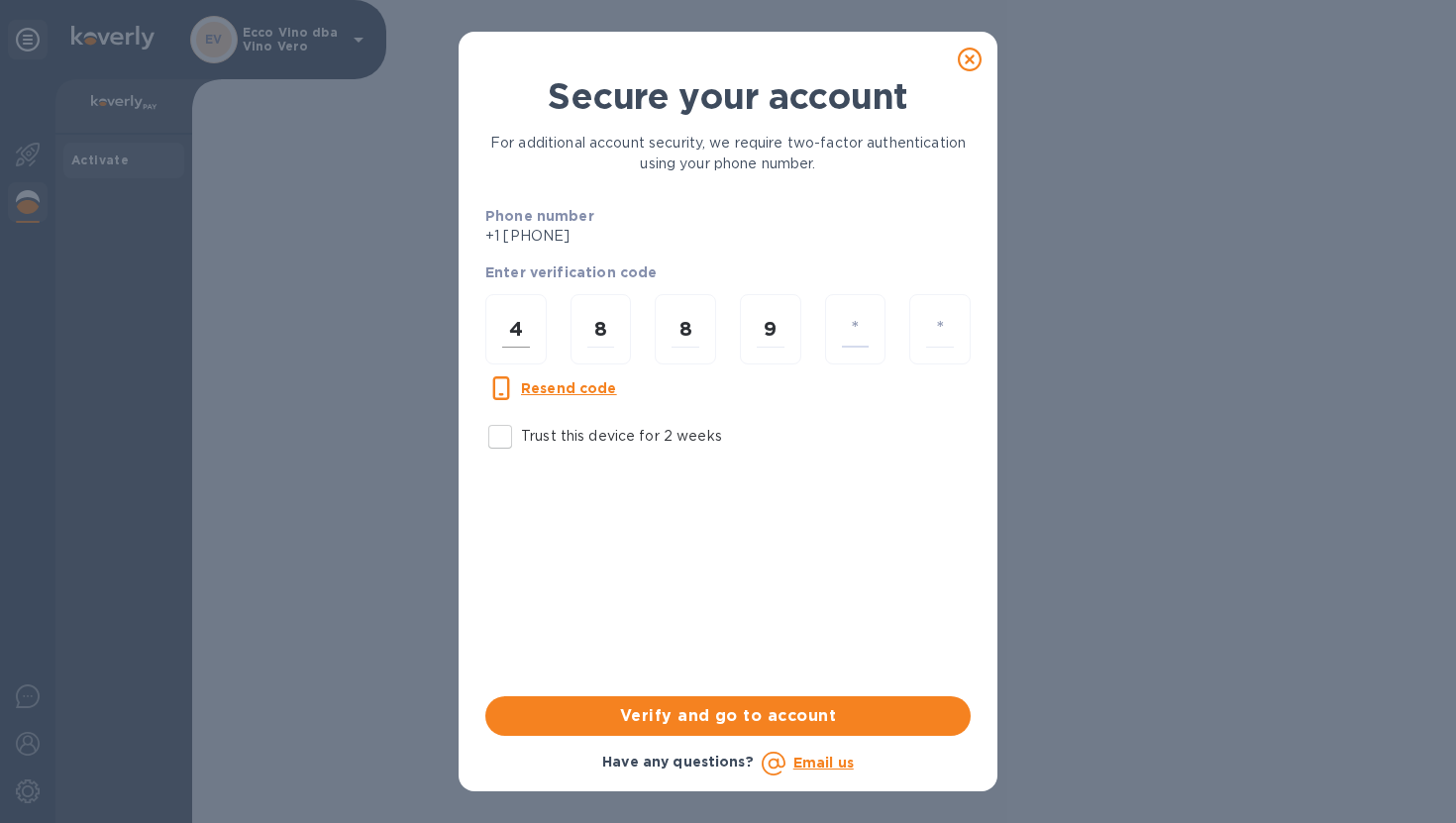 type on "1" 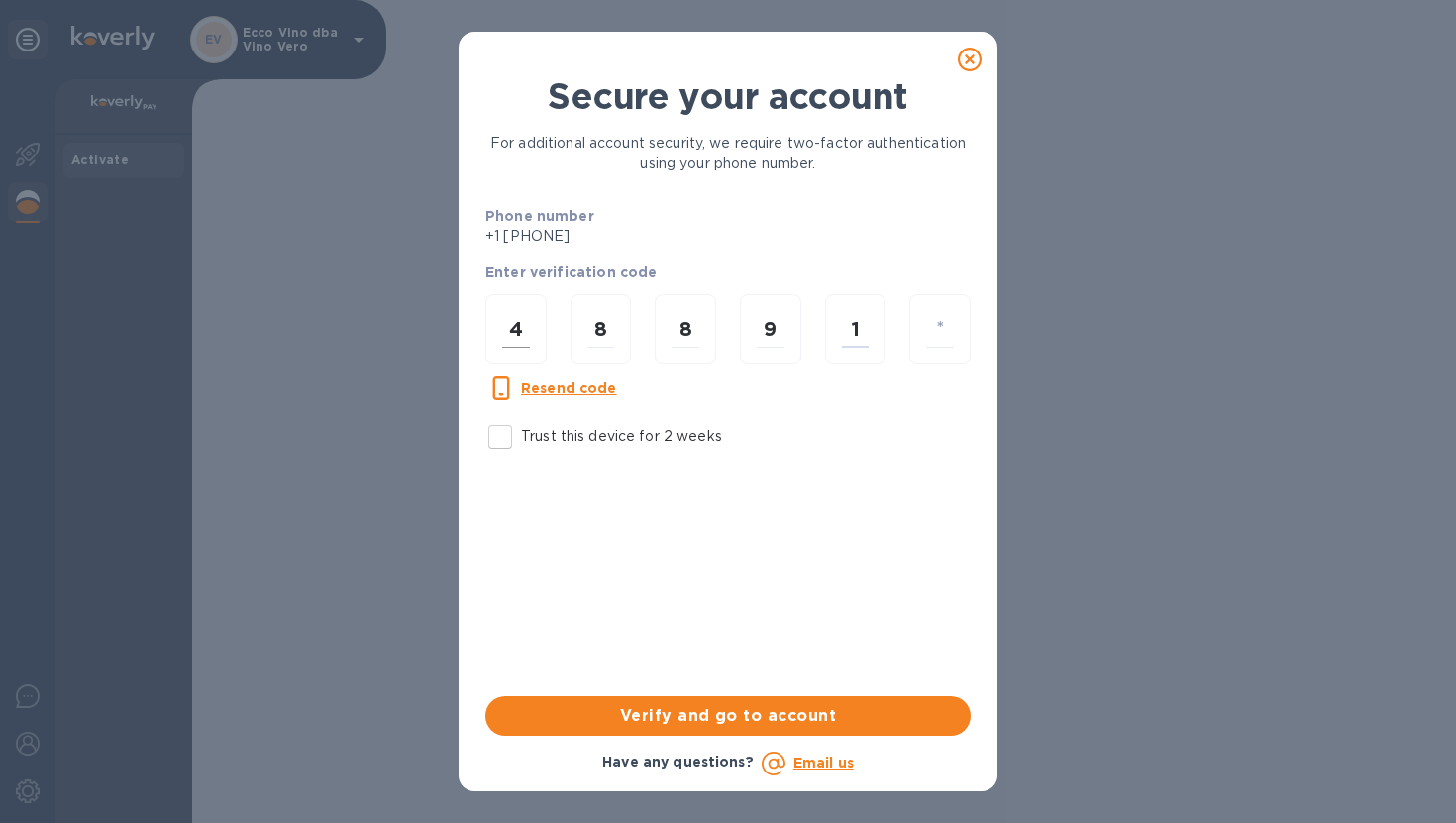 type on "1" 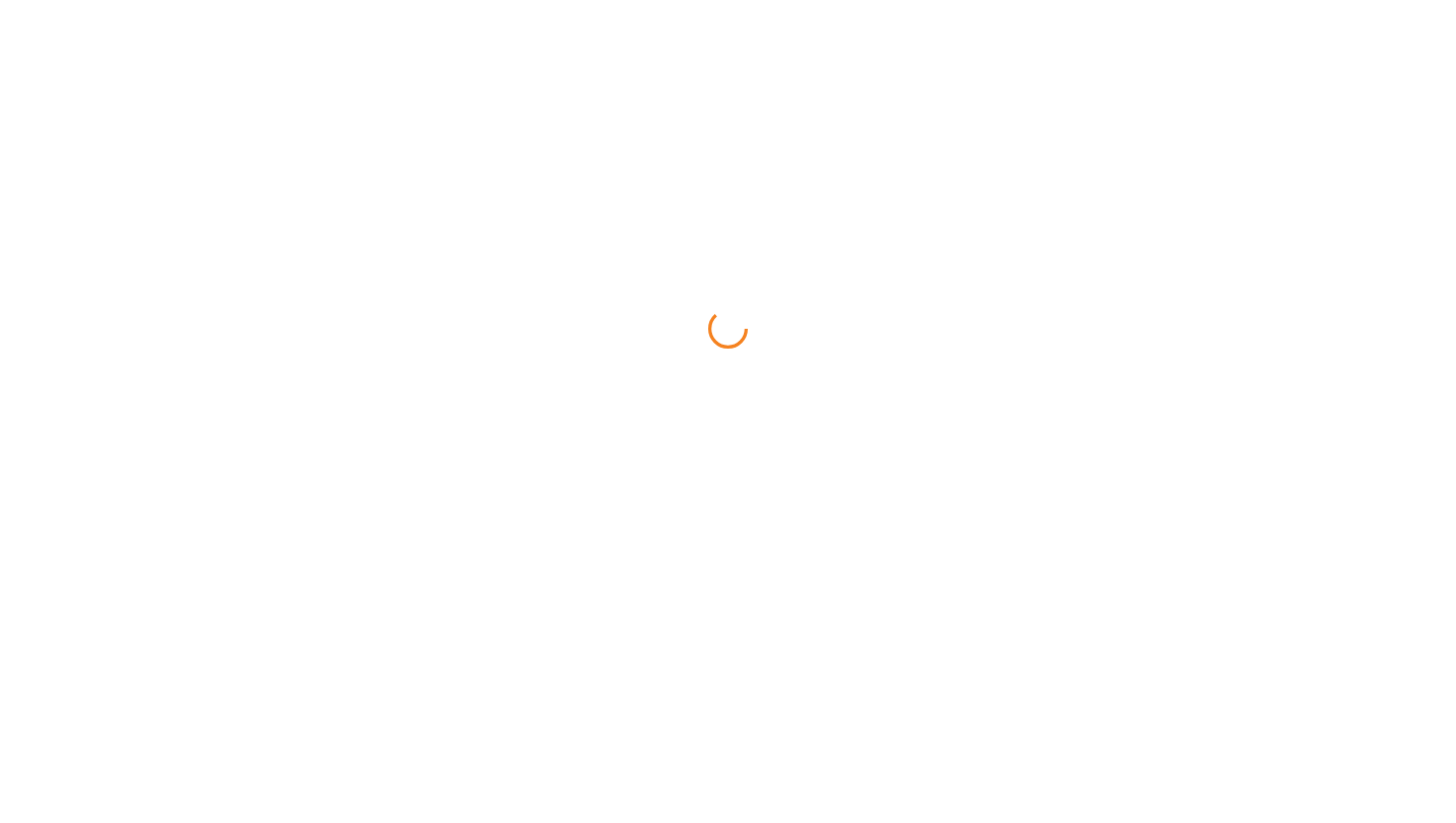 scroll, scrollTop: 0, scrollLeft: 0, axis: both 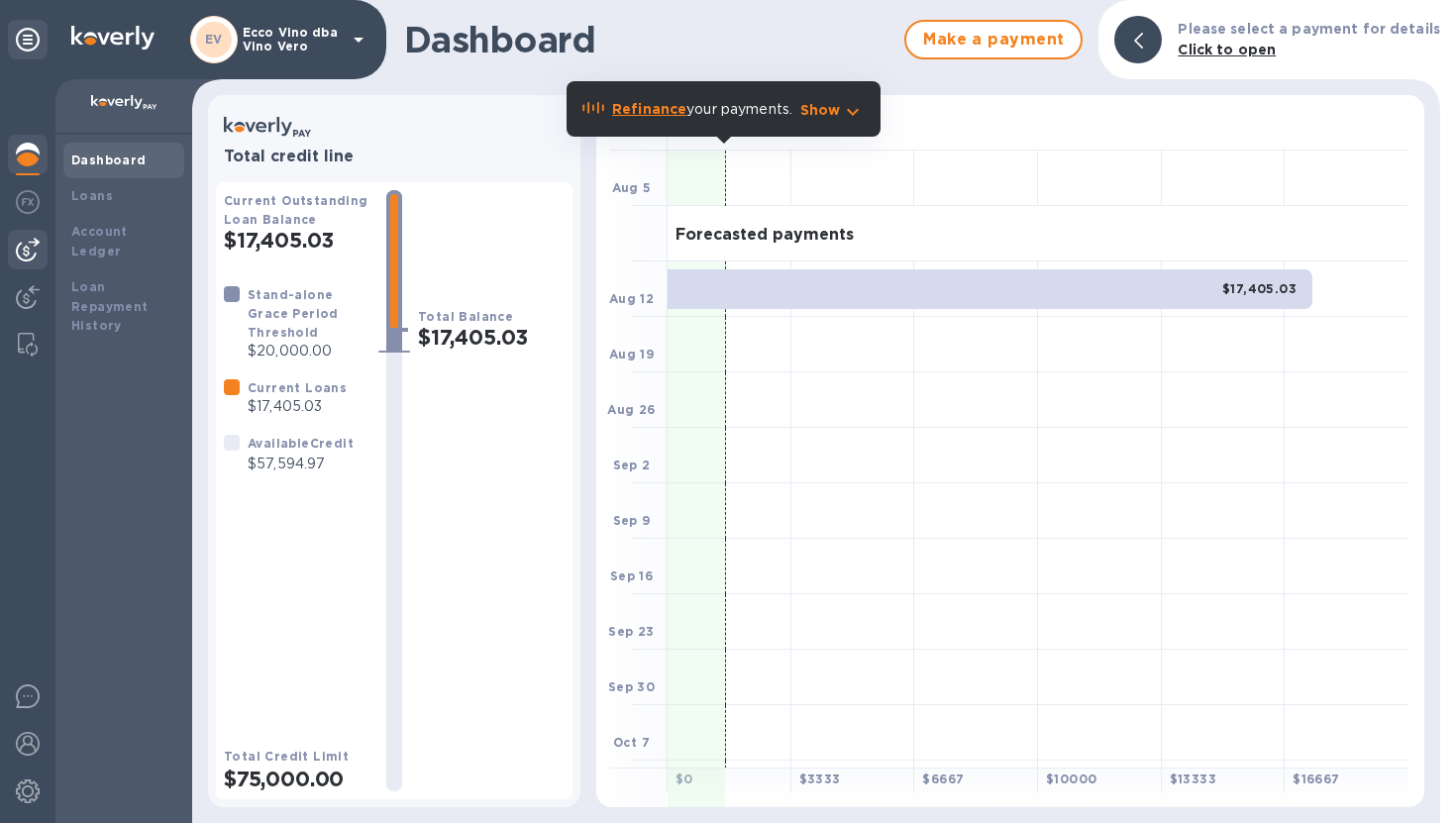 click at bounding box center (28, 250) 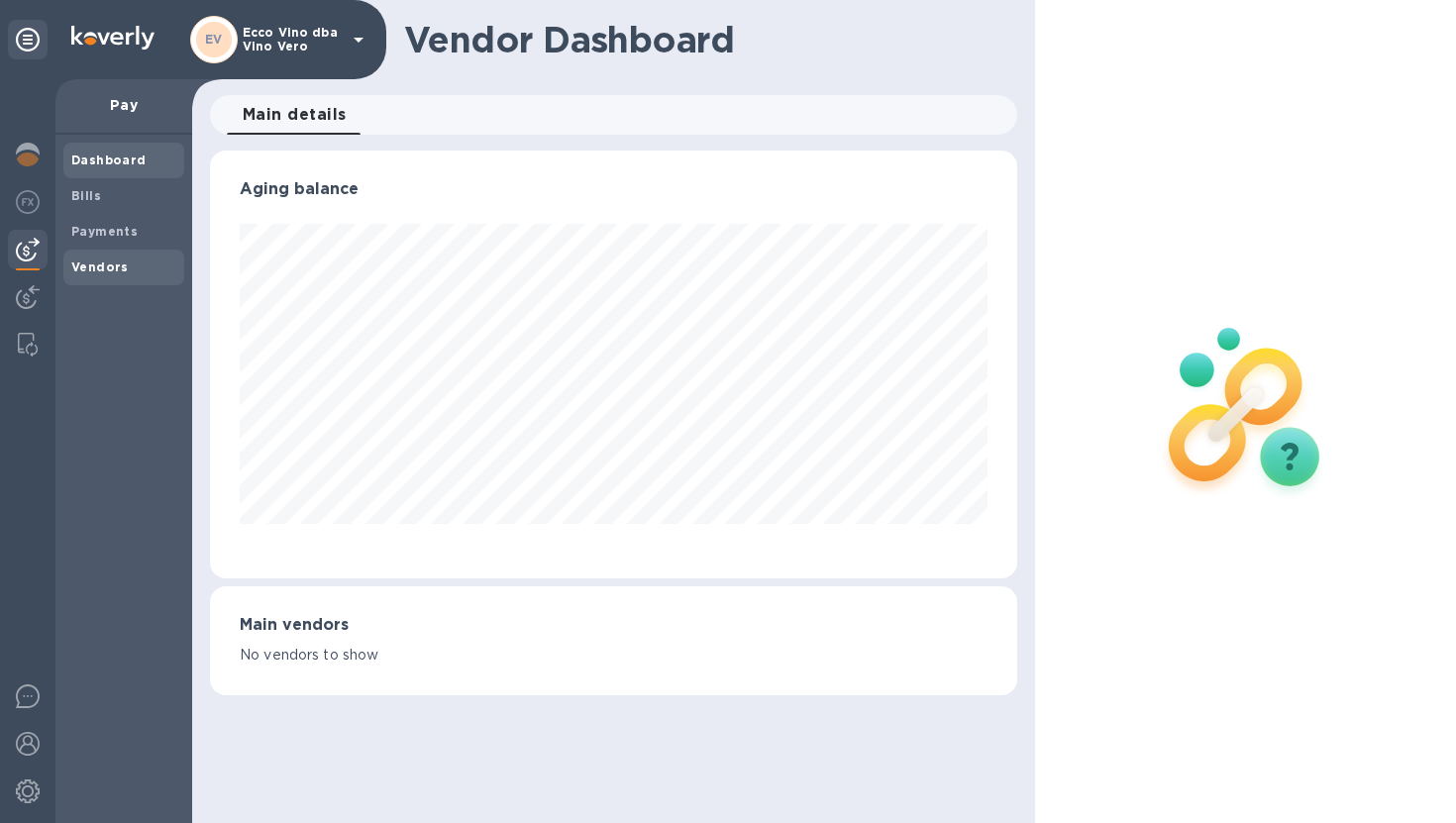 scroll, scrollTop: 989945, scrollLeft: 989669, axis: both 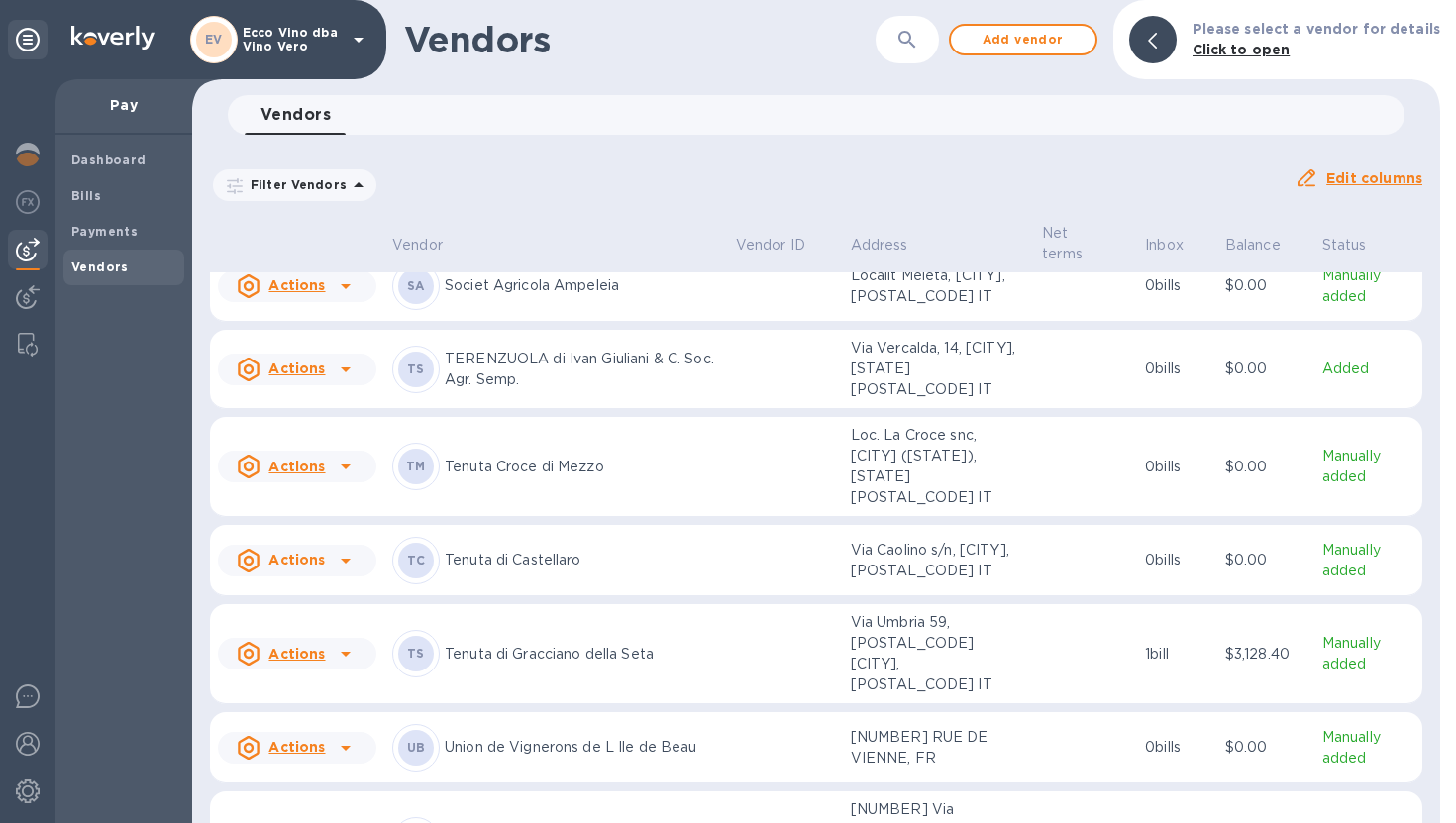 click at bounding box center [785, 654] 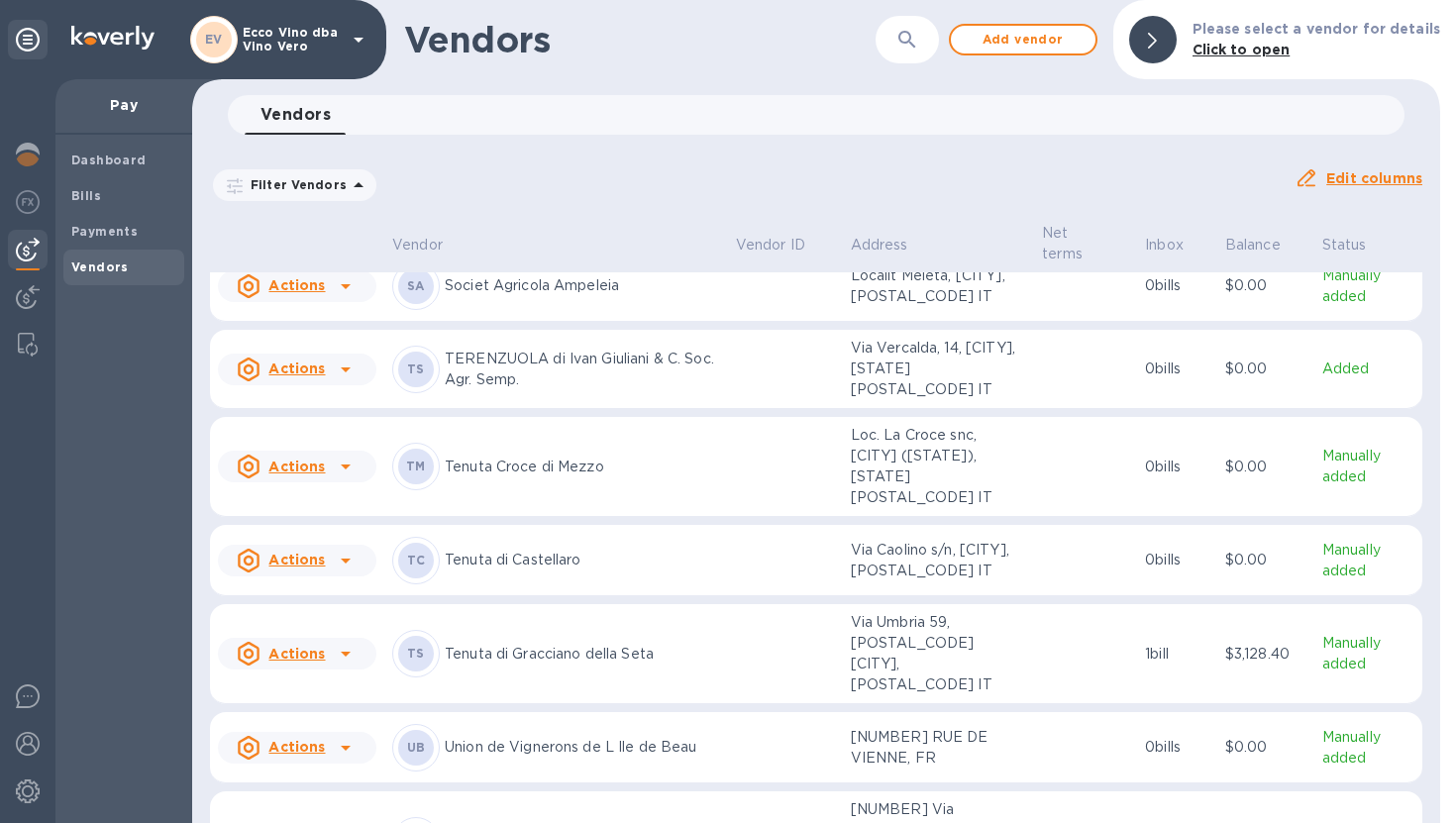 scroll, scrollTop: 4569, scrollLeft: 0, axis: vertical 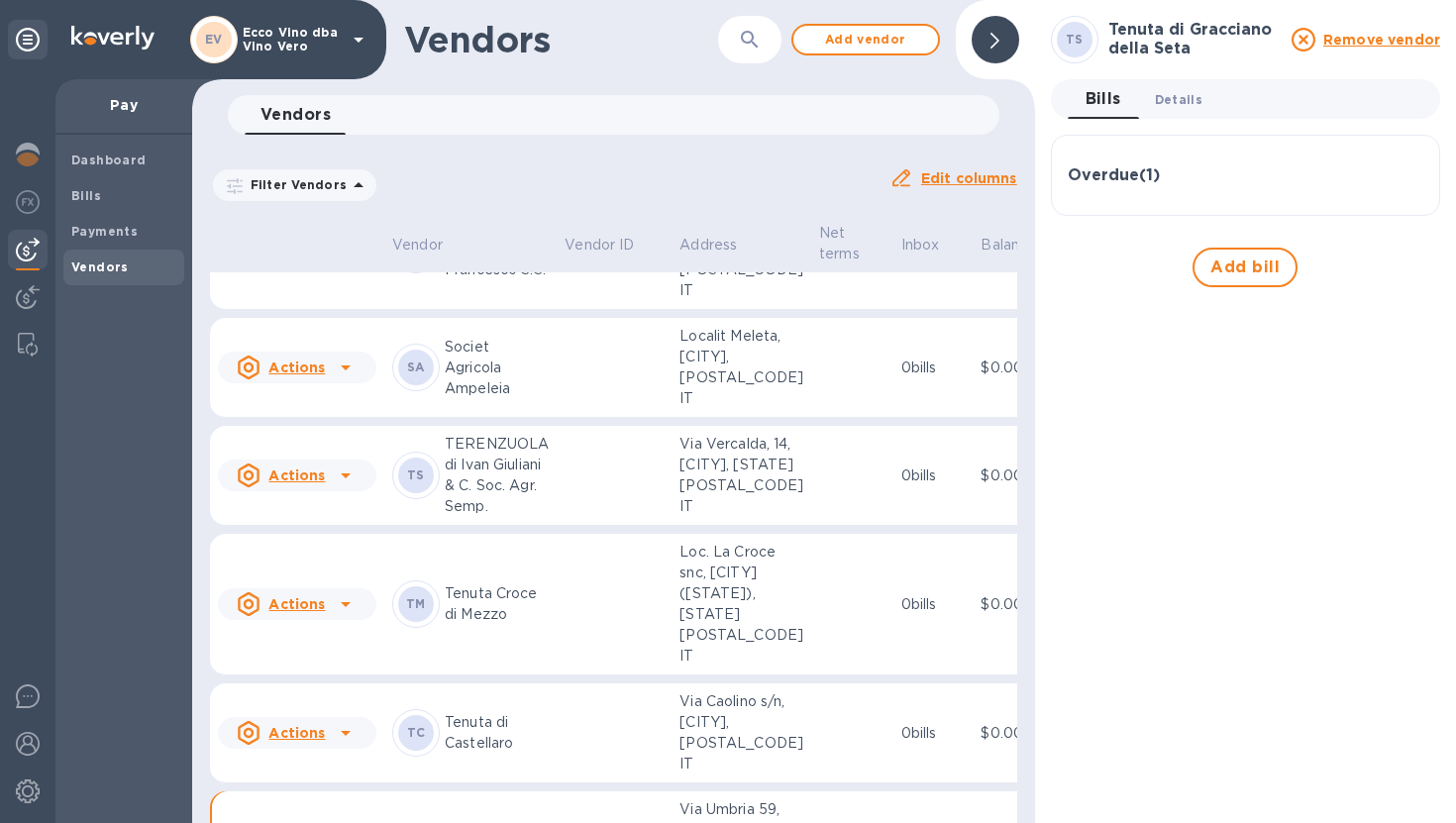 click on "Details 0" at bounding box center [1179, 99] 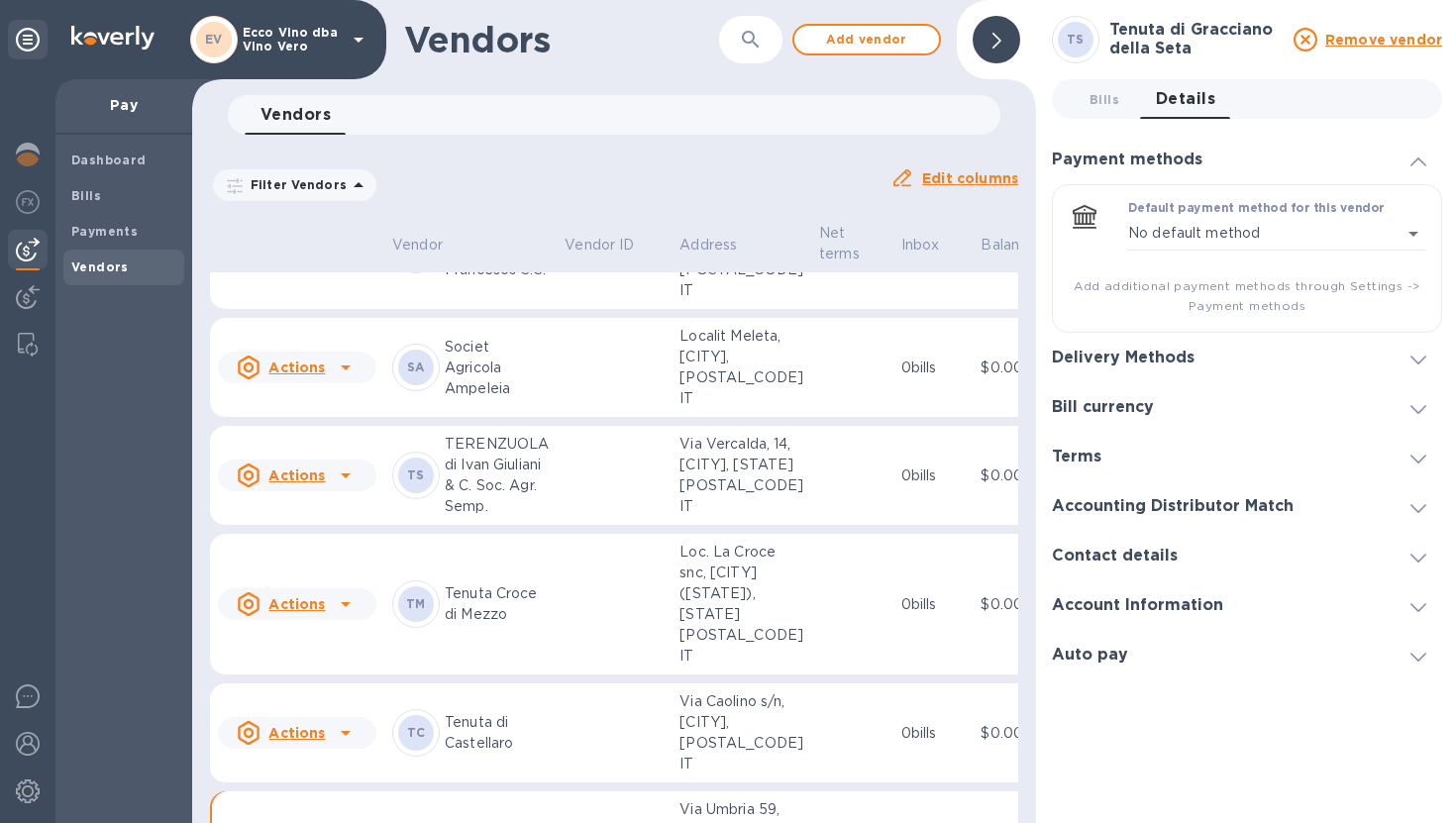 click 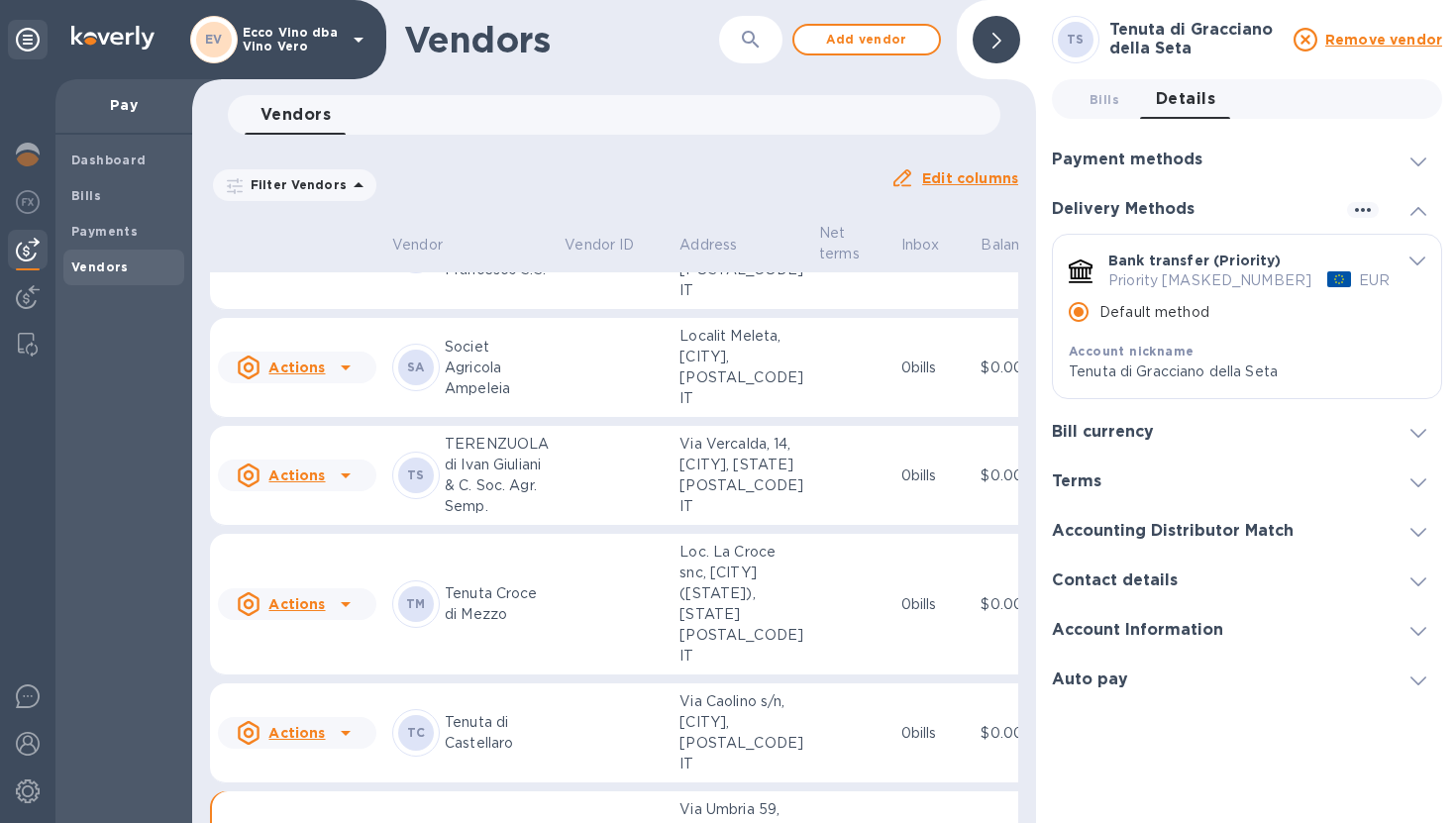 click 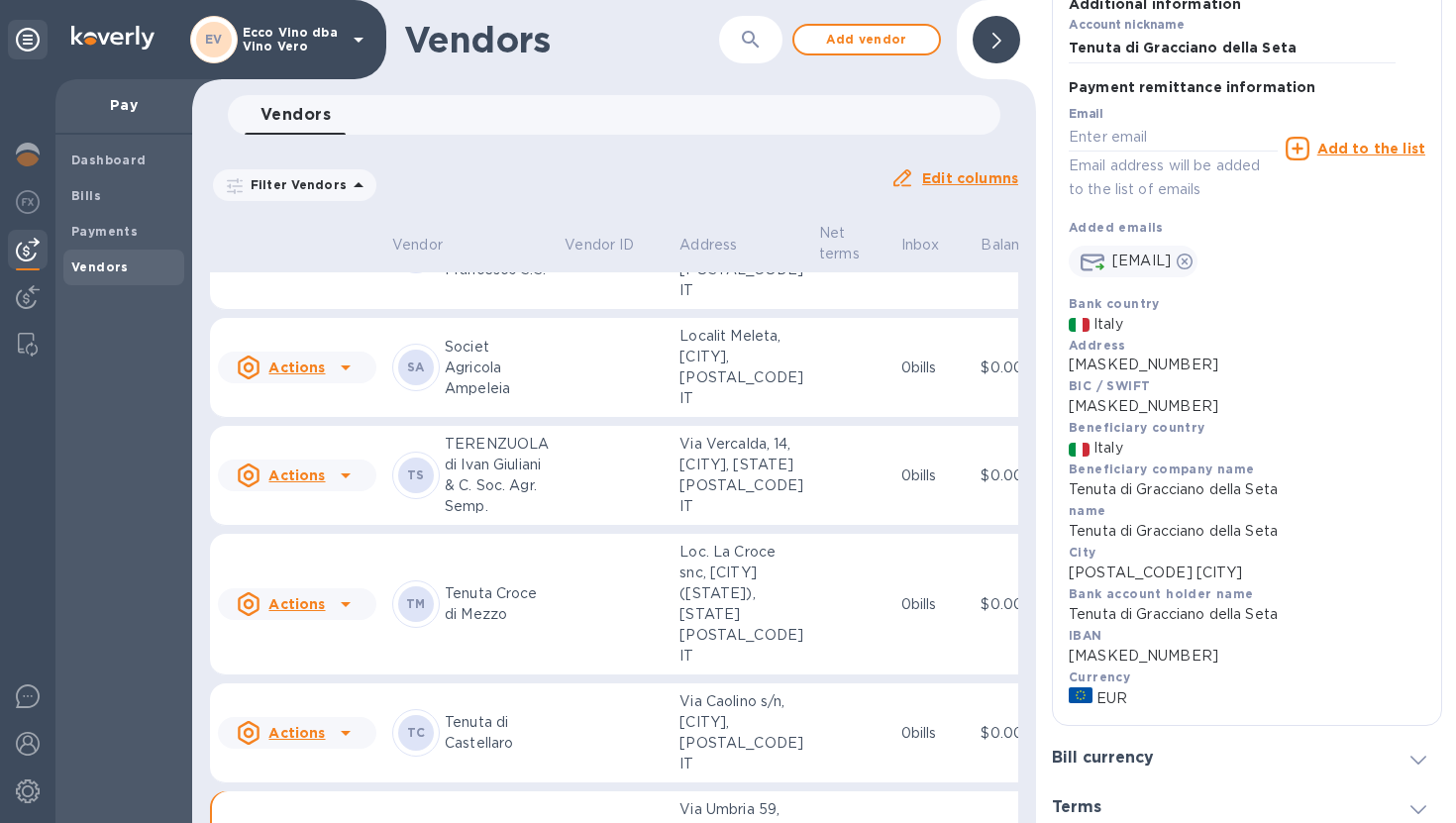 scroll, scrollTop: 349, scrollLeft: 0, axis: vertical 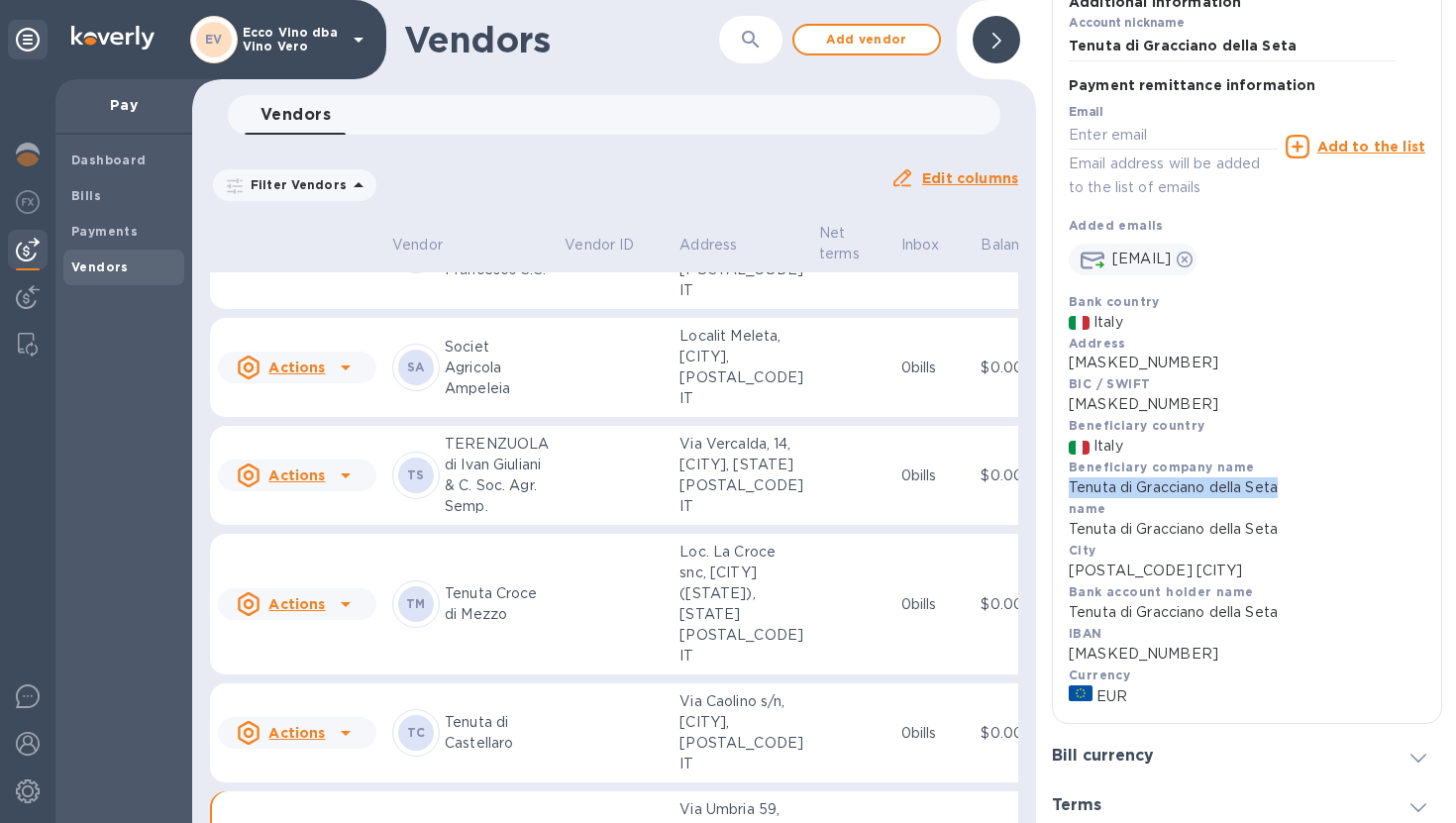 drag, startPoint x: 1071, startPoint y: 493, endPoint x: 1280, endPoint y: 493, distance: 209 